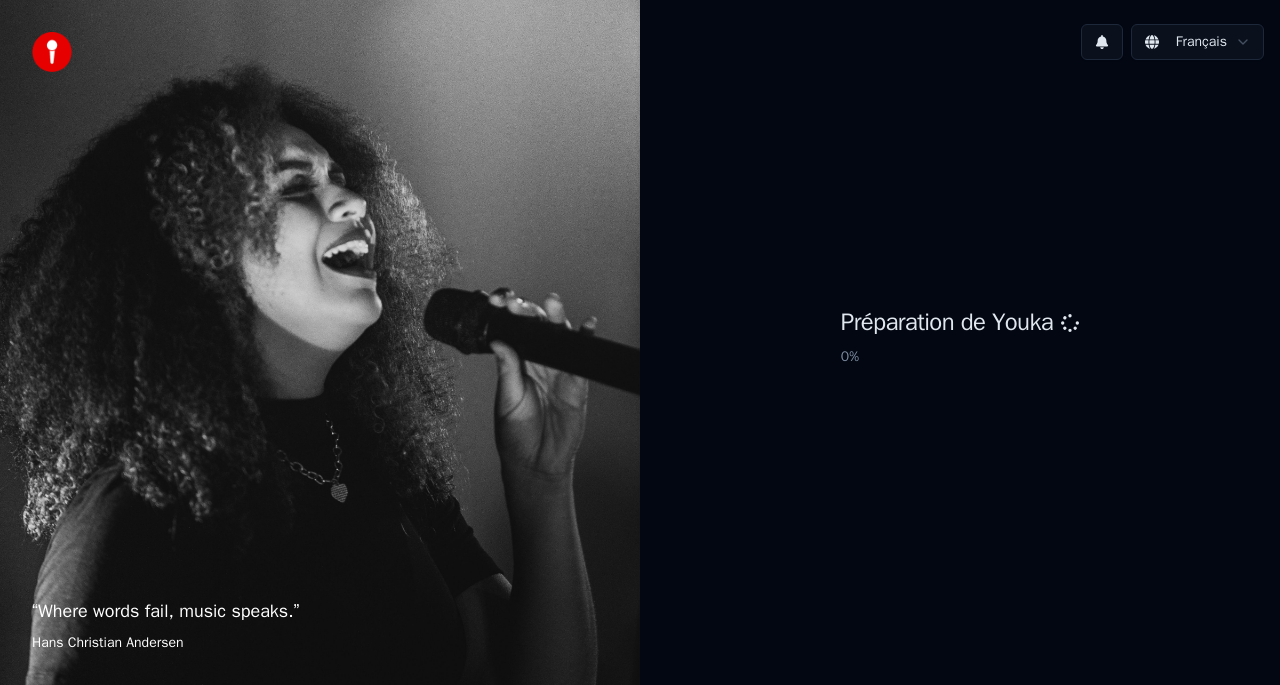 scroll, scrollTop: 0, scrollLeft: 0, axis: both 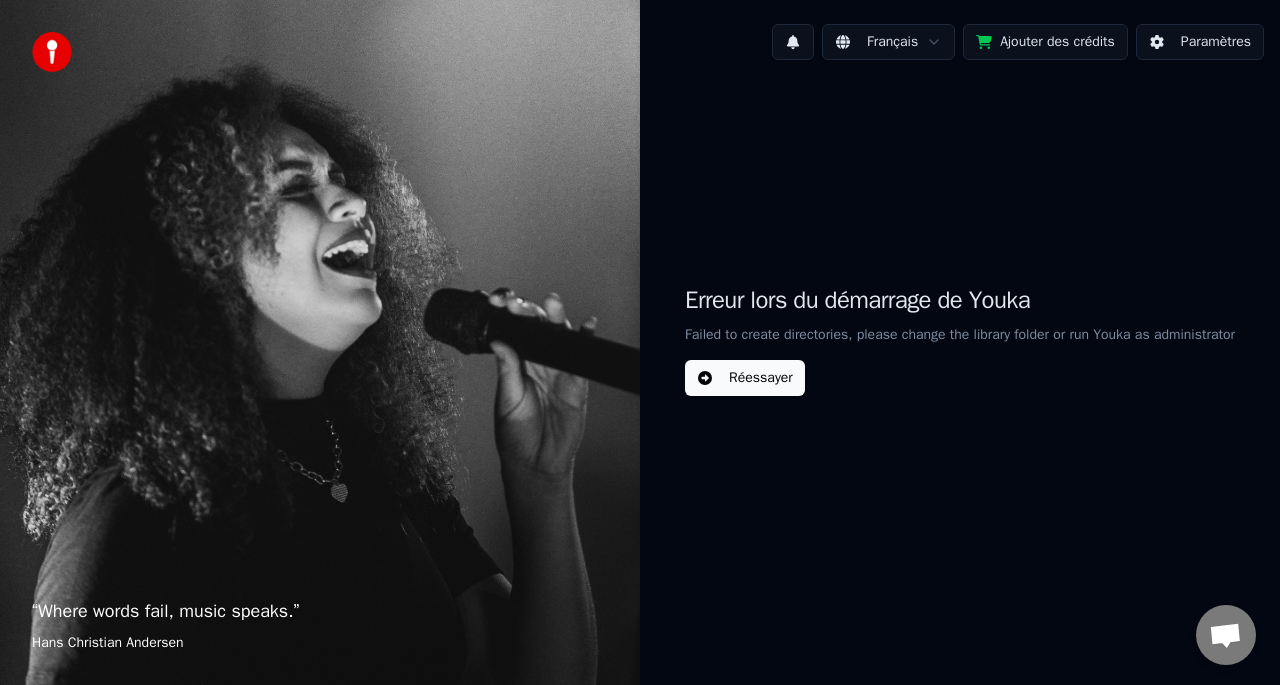 click on "Réessayer" at bounding box center (745, 378) 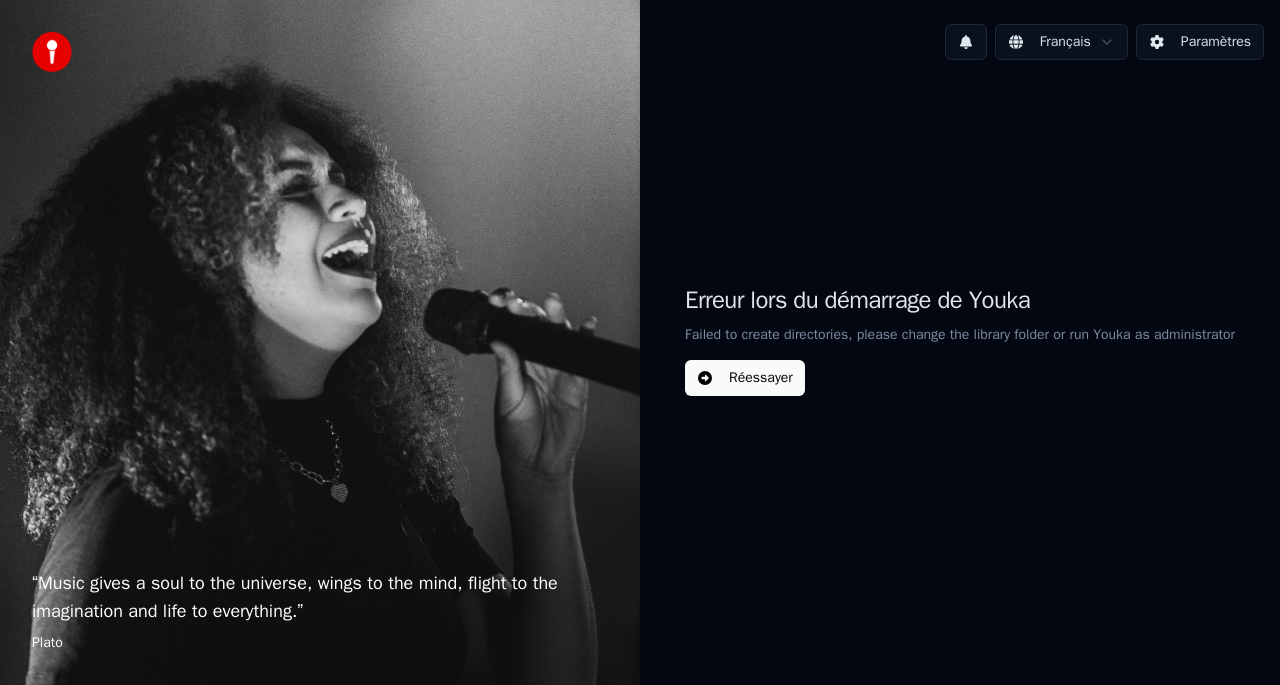 scroll, scrollTop: 0, scrollLeft: 0, axis: both 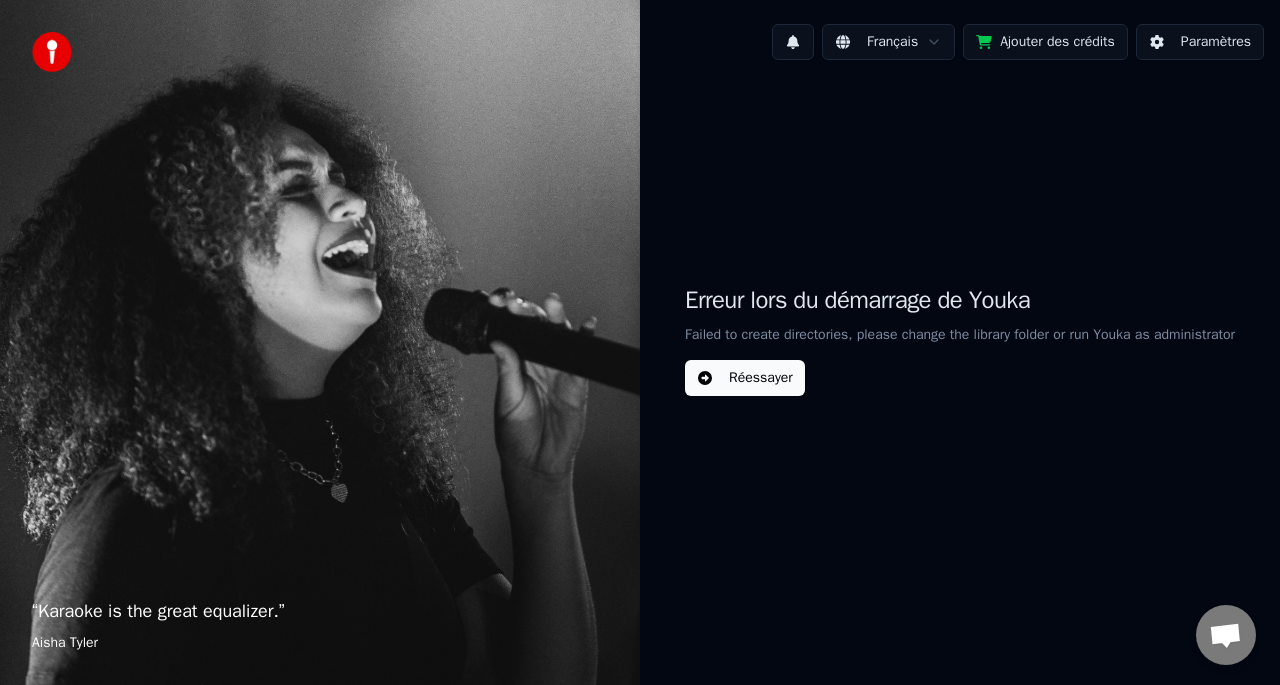 click on "Réessayer" at bounding box center (745, 378) 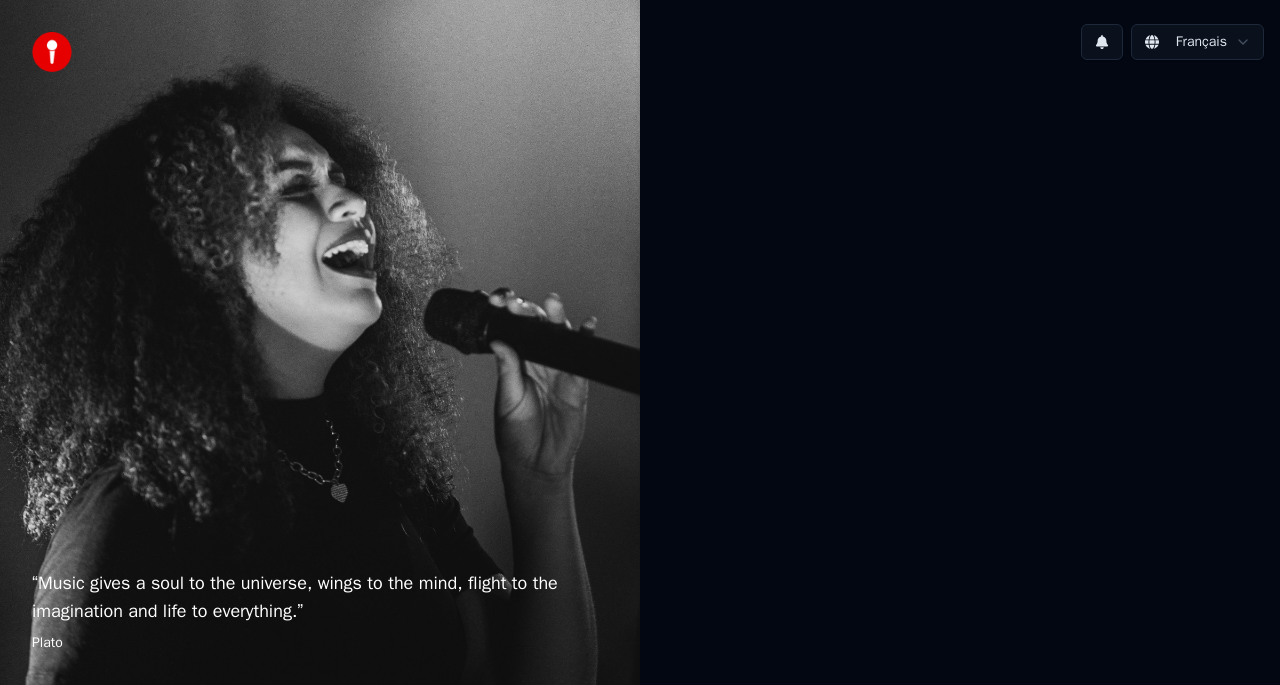 scroll, scrollTop: 0, scrollLeft: 0, axis: both 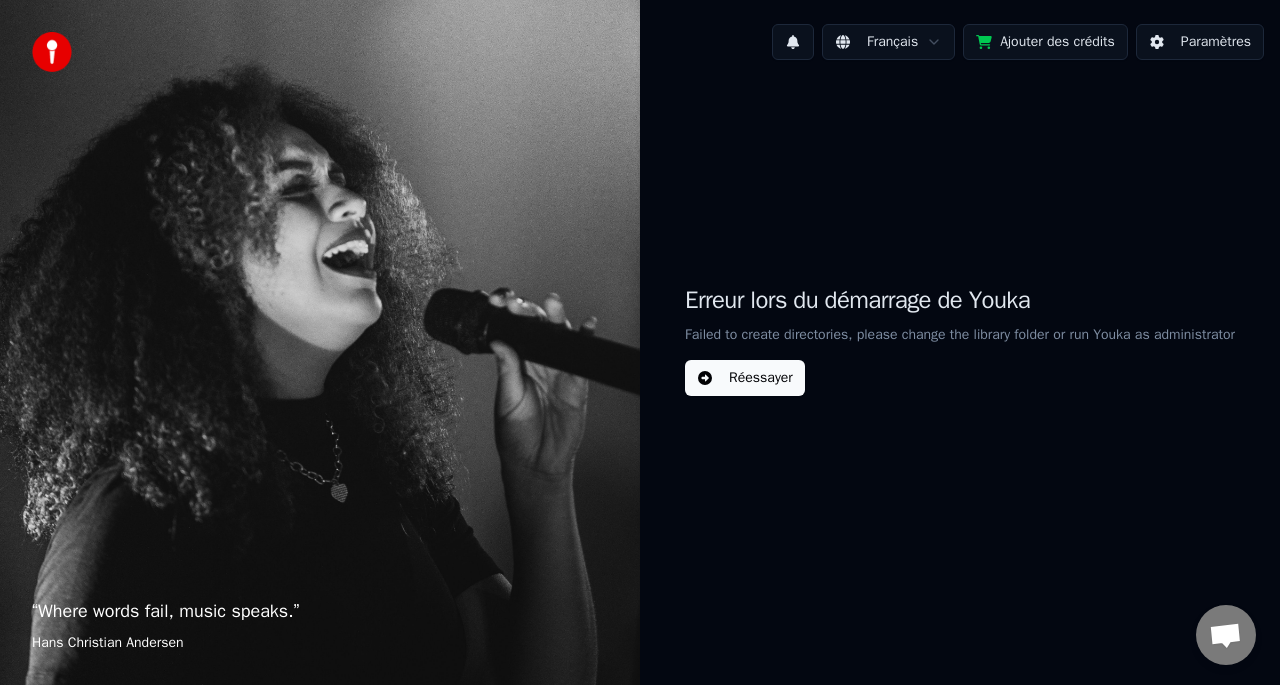 click on "Réessayer" at bounding box center (745, 378) 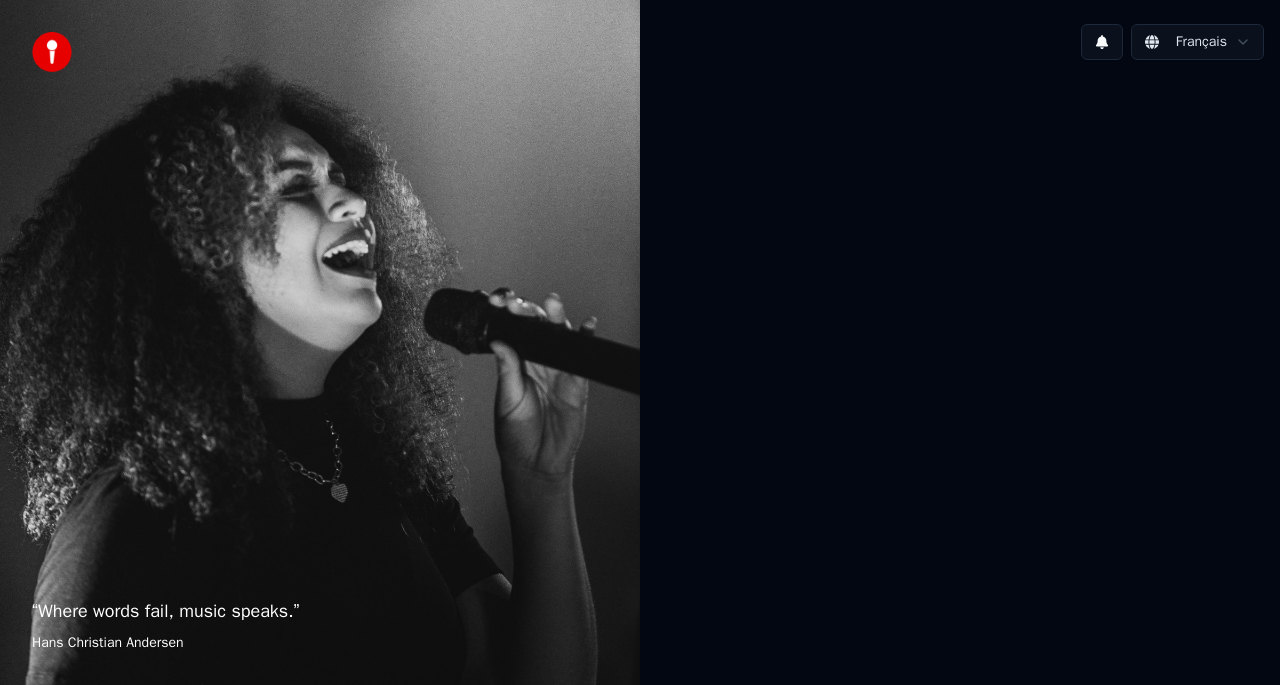 scroll, scrollTop: 0, scrollLeft: 0, axis: both 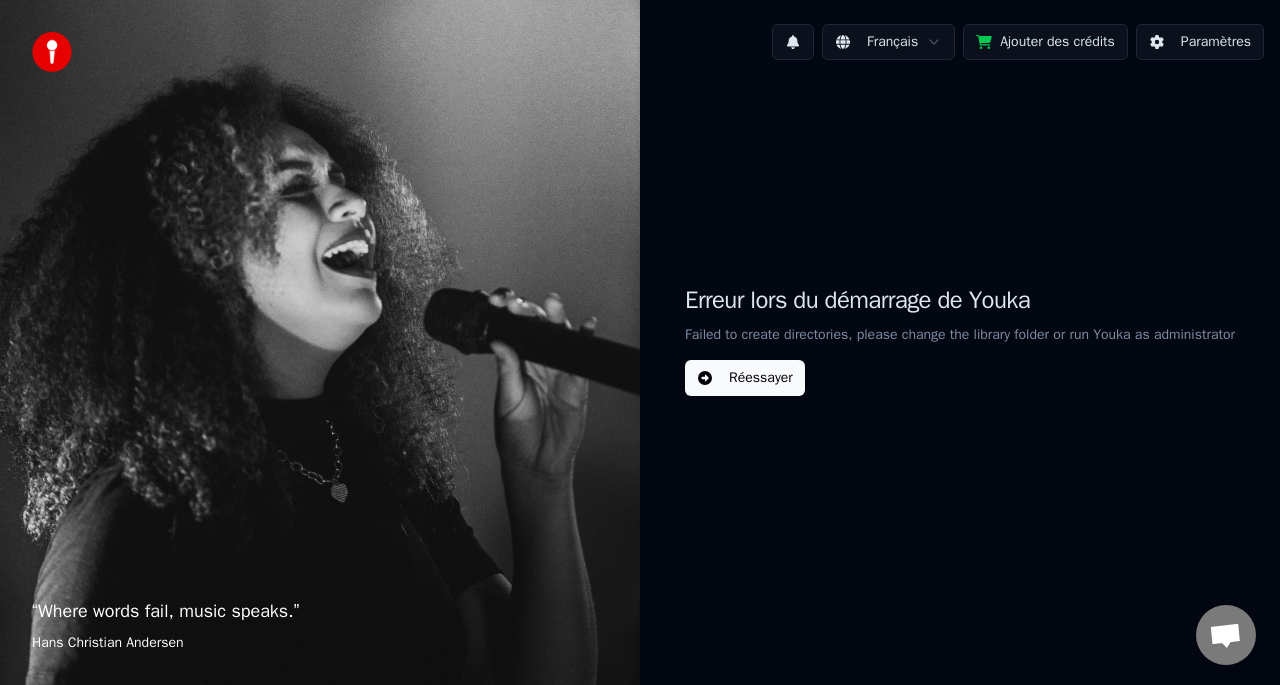 click on "Paramètres" at bounding box center (1200, 42) 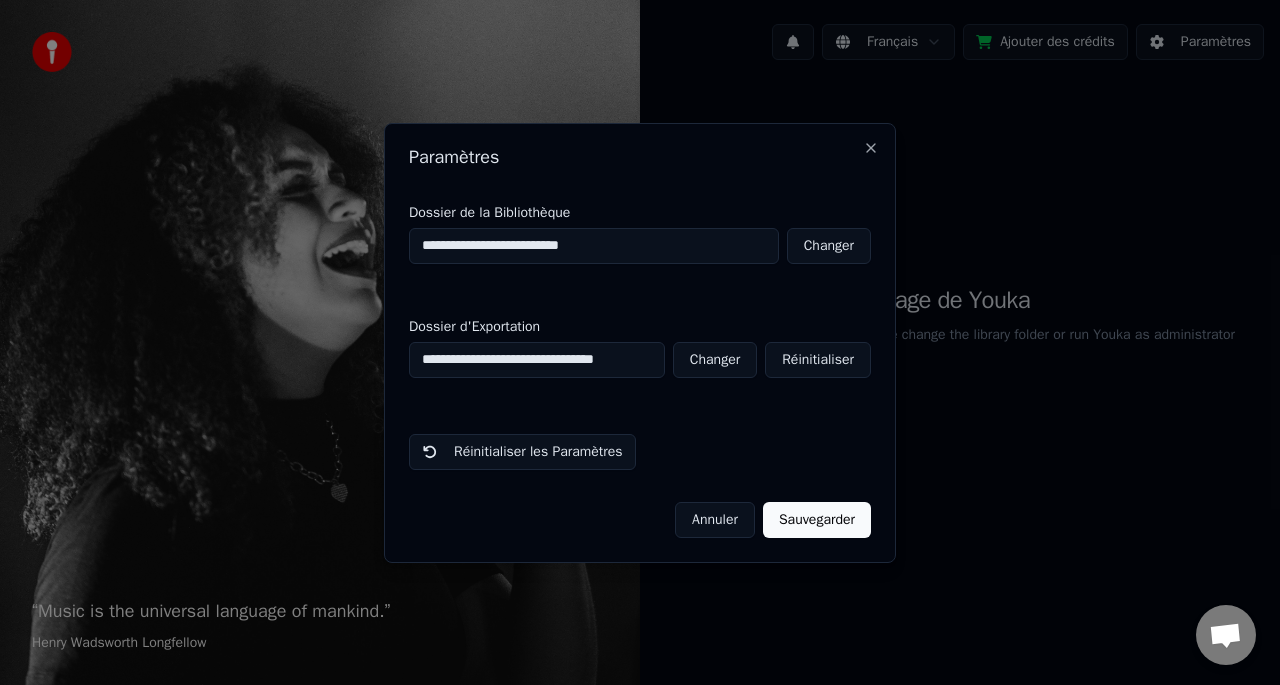 click on "Changer" at bounding box center (829, 246) 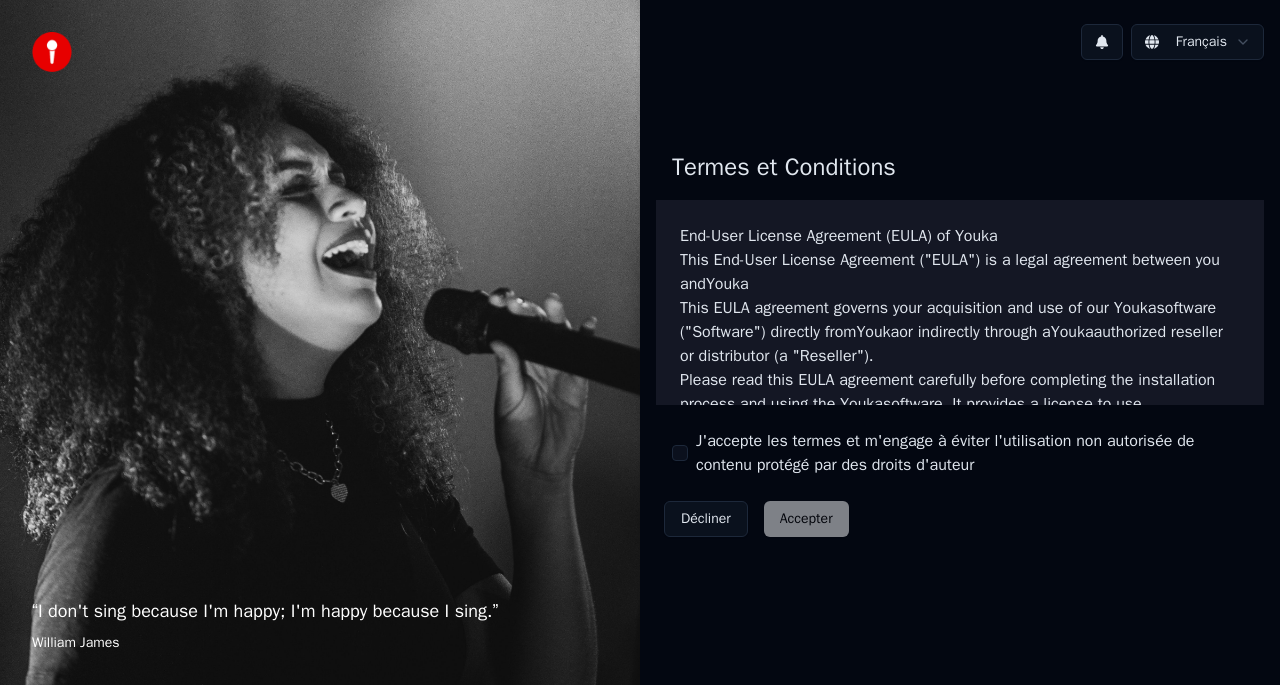 scroll, scrollTop: 0, scrollLeft: 0, axis: both 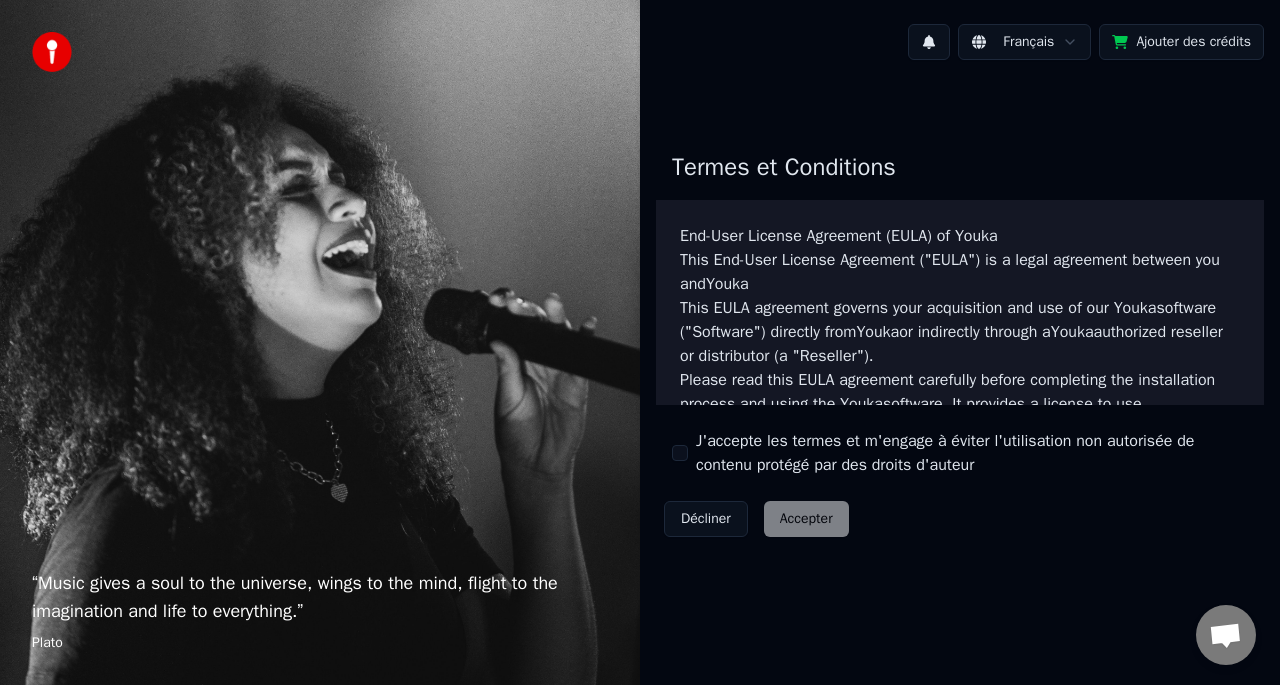 click on "Décliner" at bounding box center [706, 519] 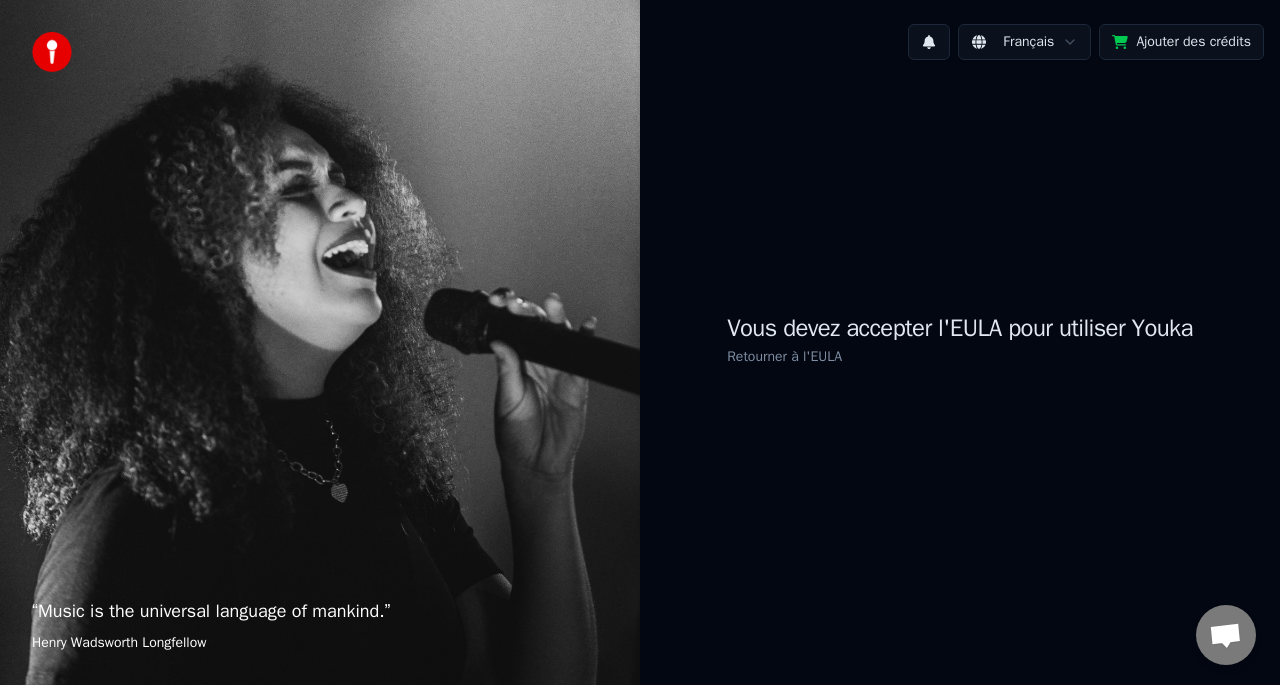 click on "Retourner à l'EULA" at bounding box center [784, 356] 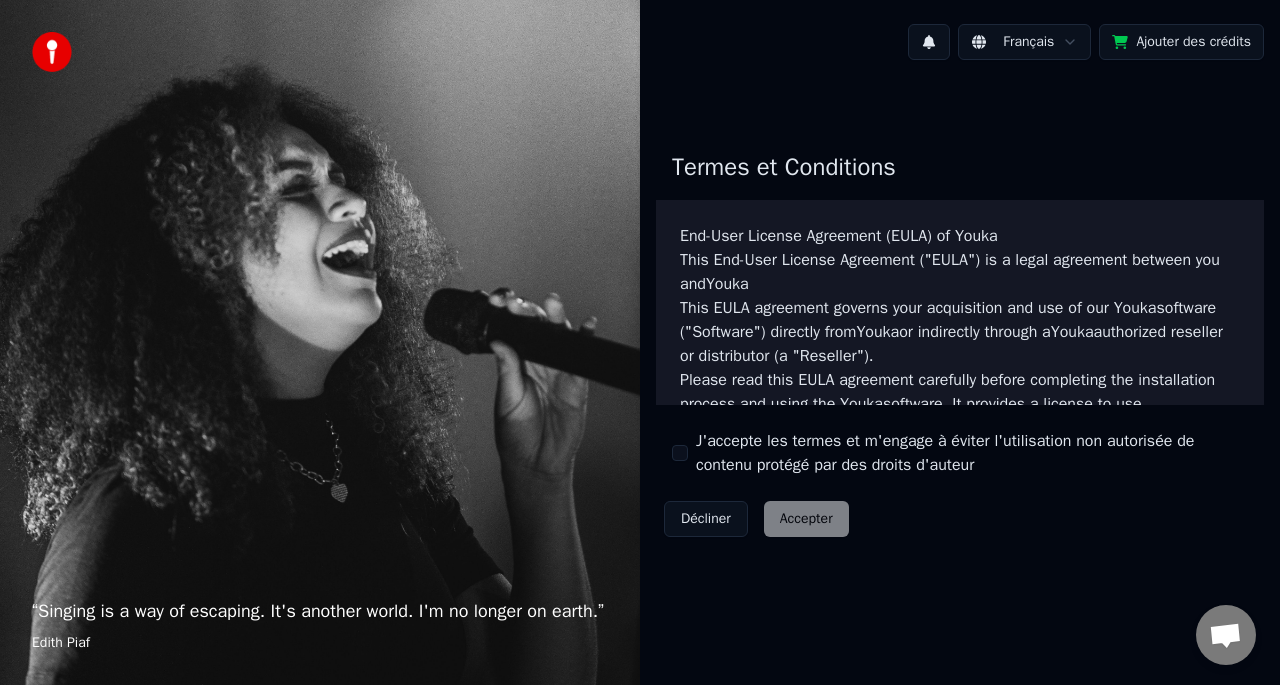 click on "J'accepte les termes et m'engage à éviter l'utilisation non autorisée de contenu protégé par des droits d'auteur" at bounding box center (680, 453) 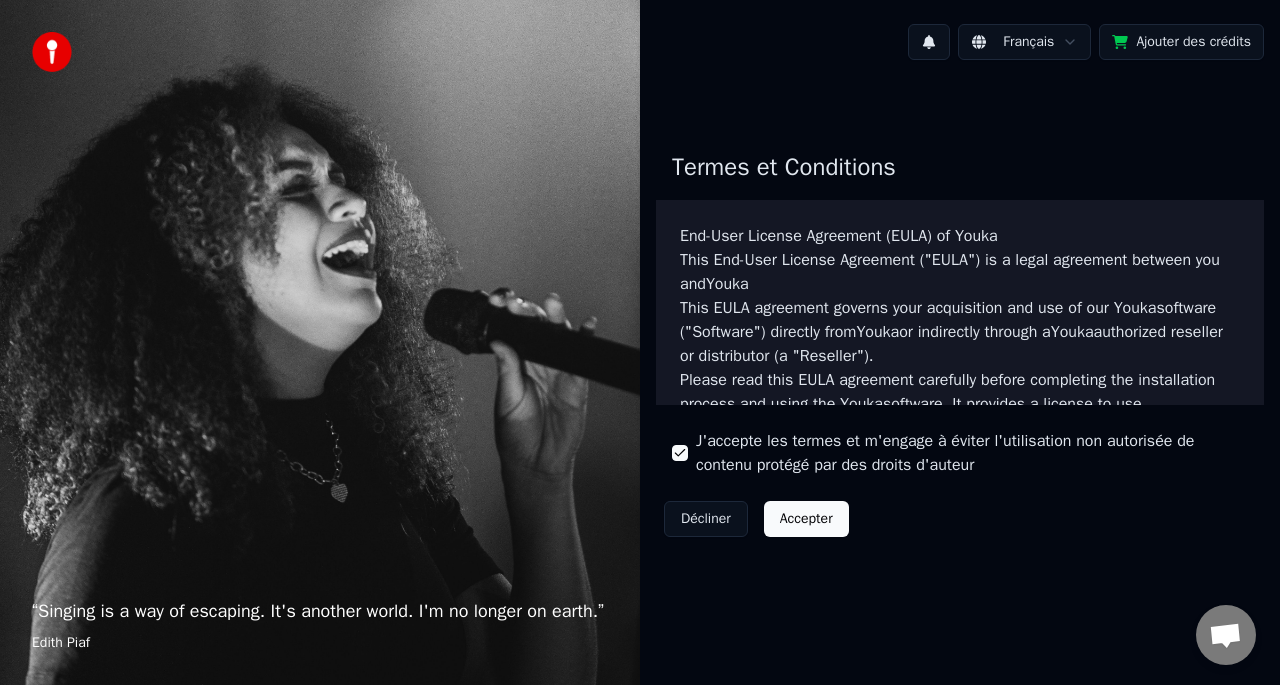 click on "Accepter" at bounding box center [806, 519] 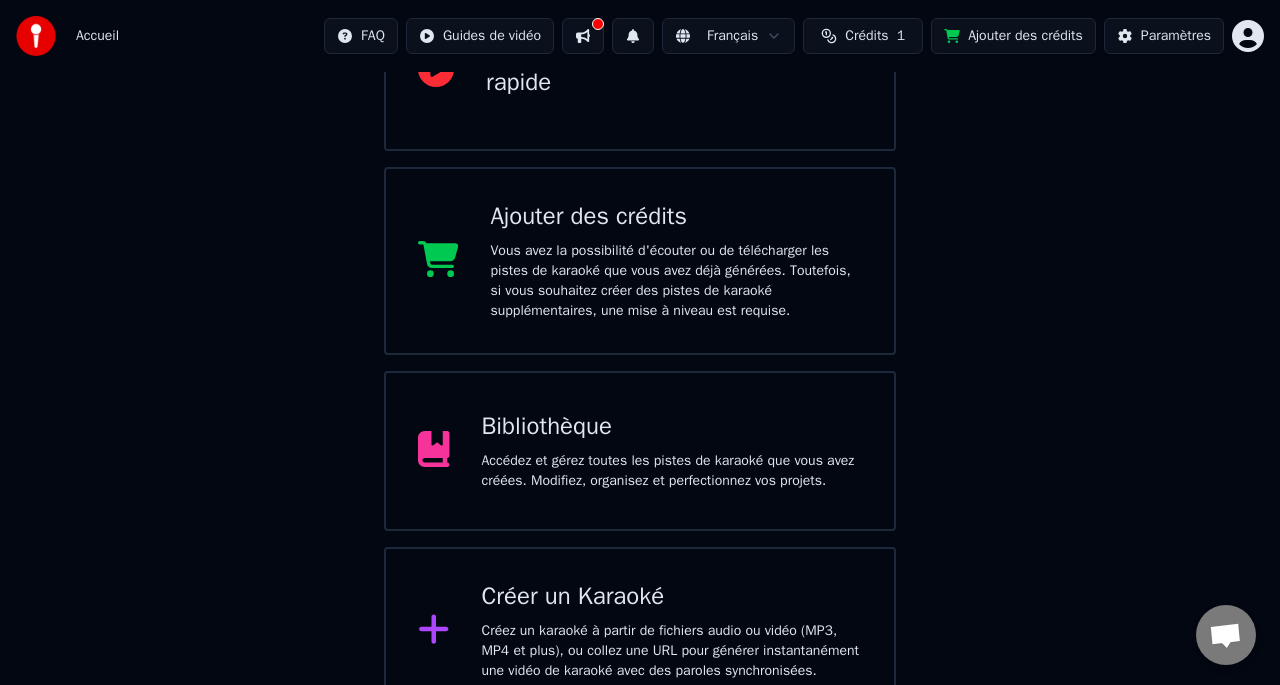 click on "Accédez et gérez toutes les pistes de karaoké que vous avez créées. Modifiez, organisez et perfectionnez vos projets." at bounding box center [674, 107] 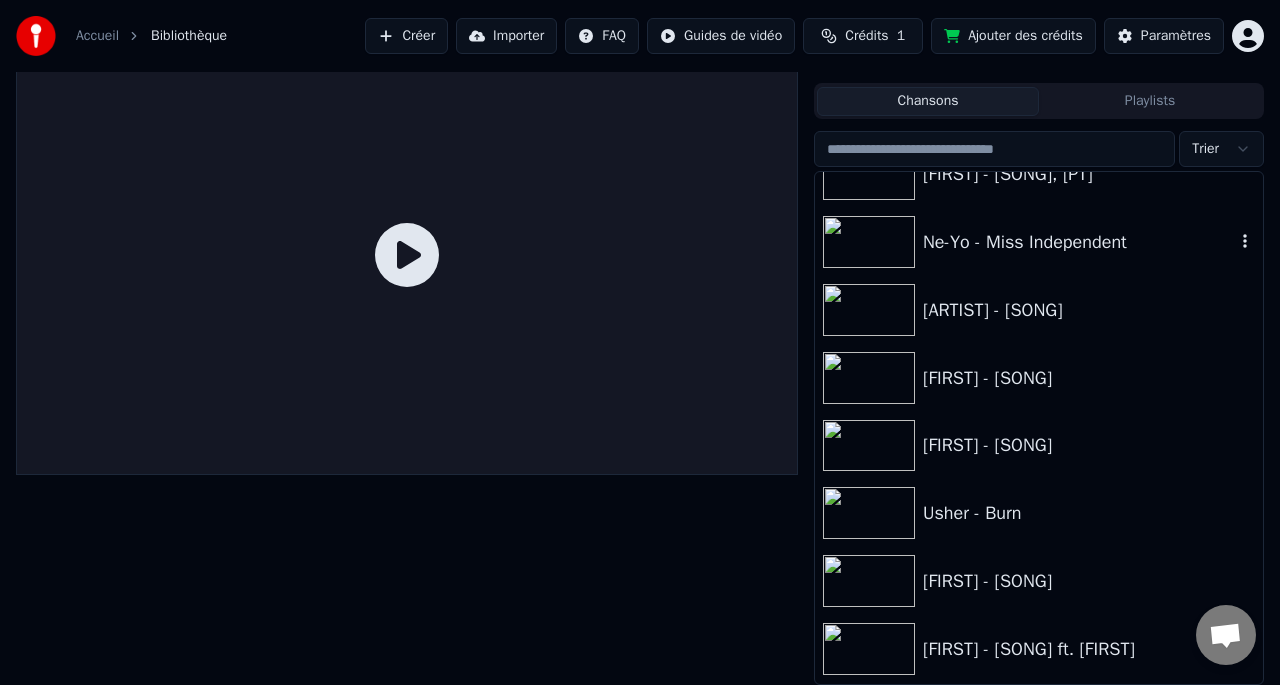 scroll, scrollTop: 5000, scrollLeft: 0, axis: vertical 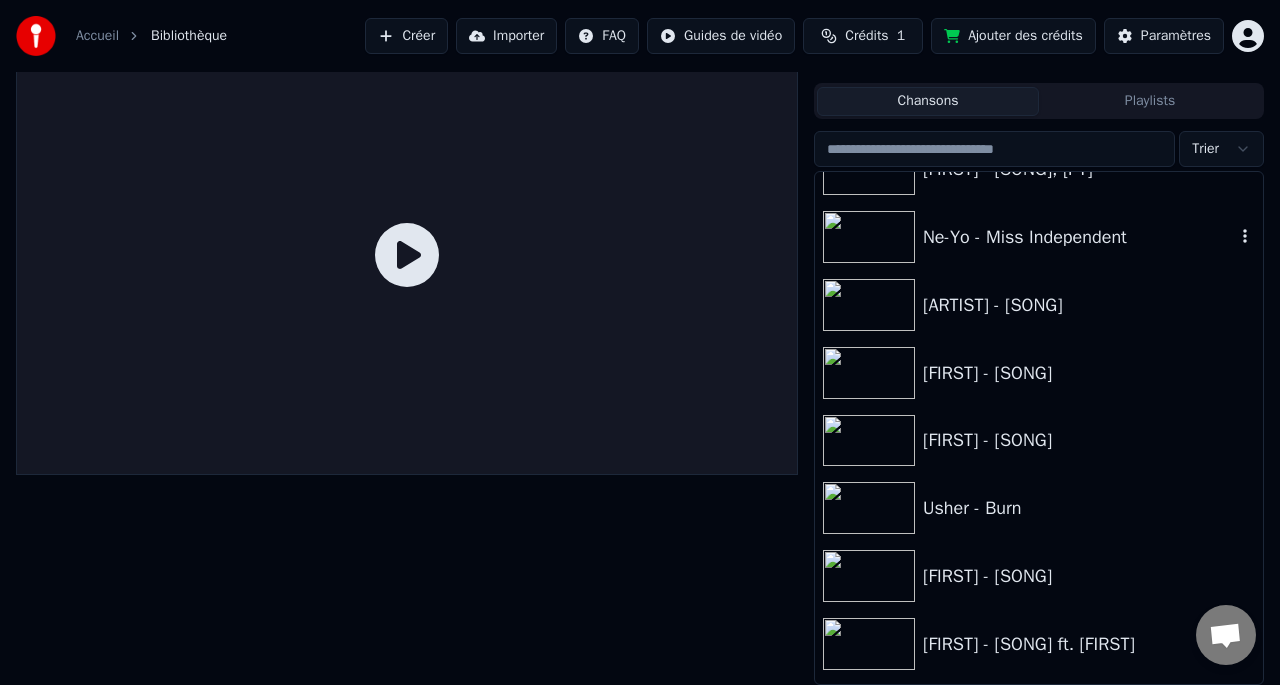 click on "Ne-Yo - Miss Independent" at bounding box center (1039, 237) 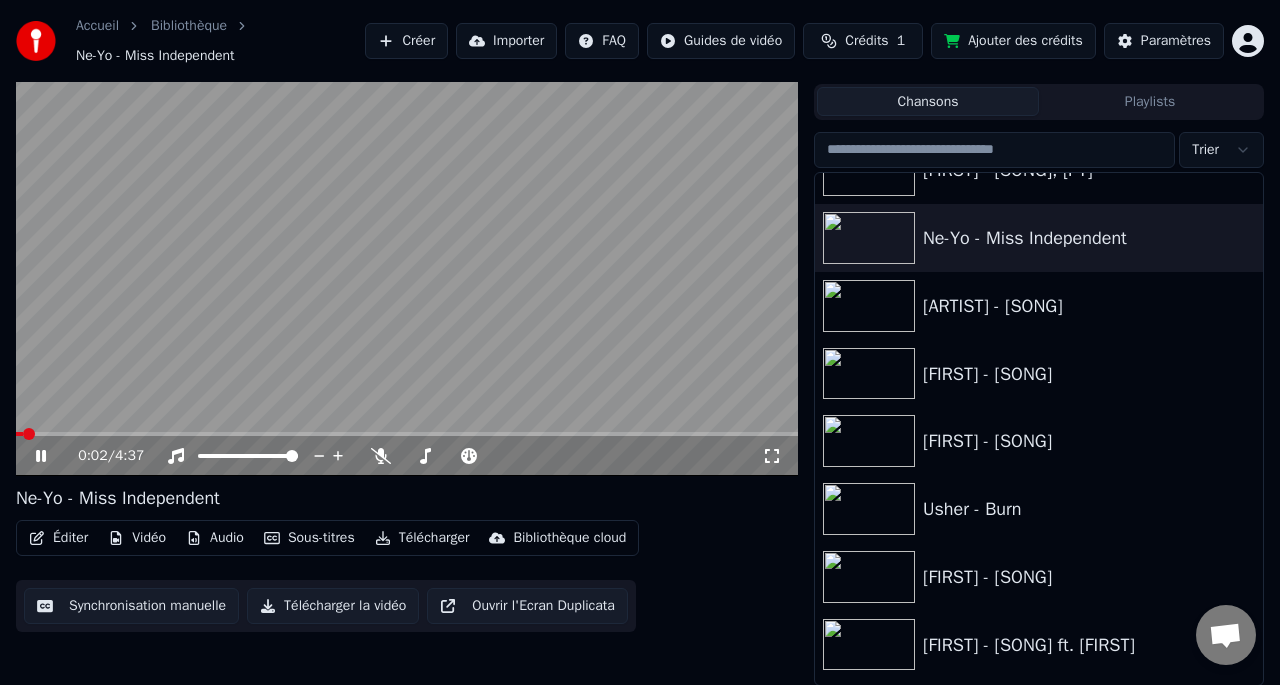 scroll, scrollTop: 15, scrollLeft: 0, axis: vertical 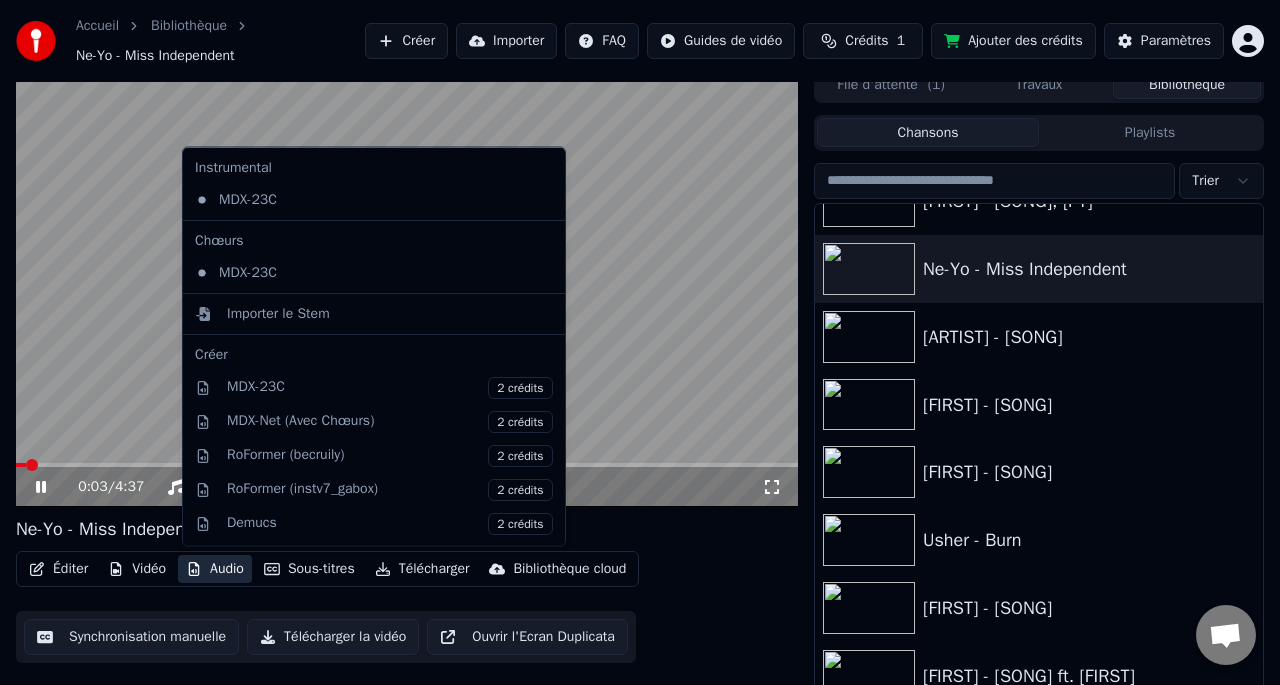 click on "Audio" at bounding box center [215, 569] 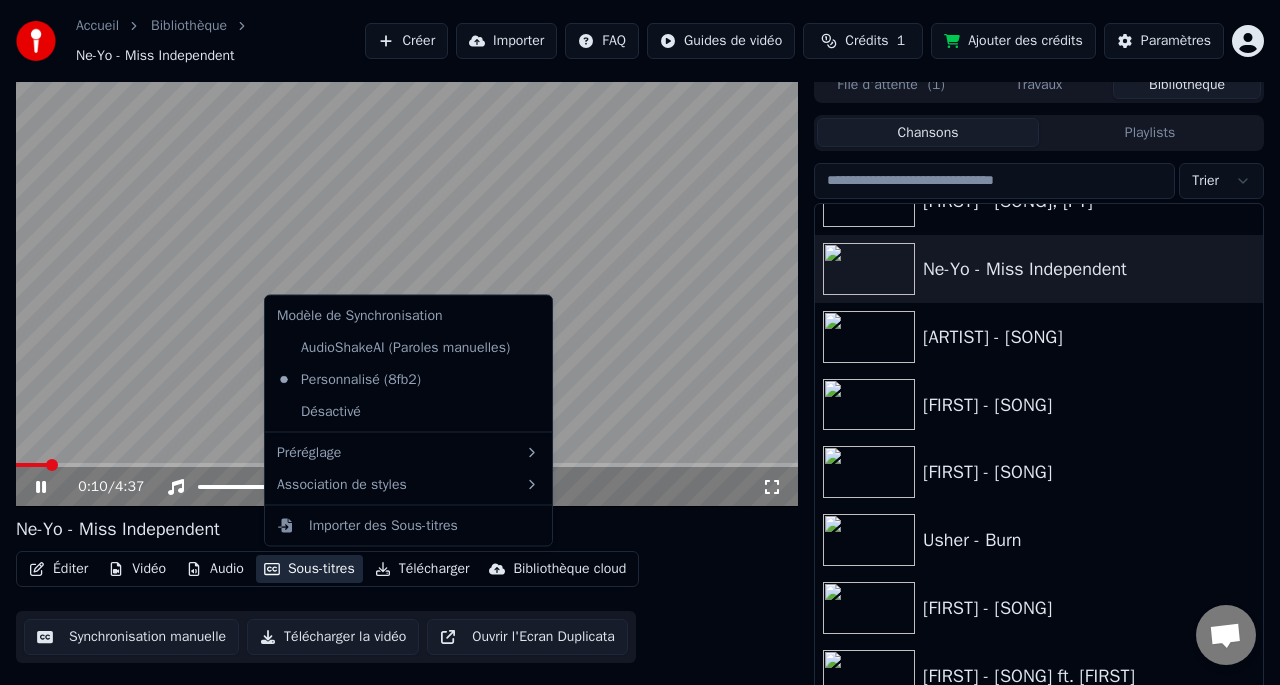click at bounding box center [407, 287] 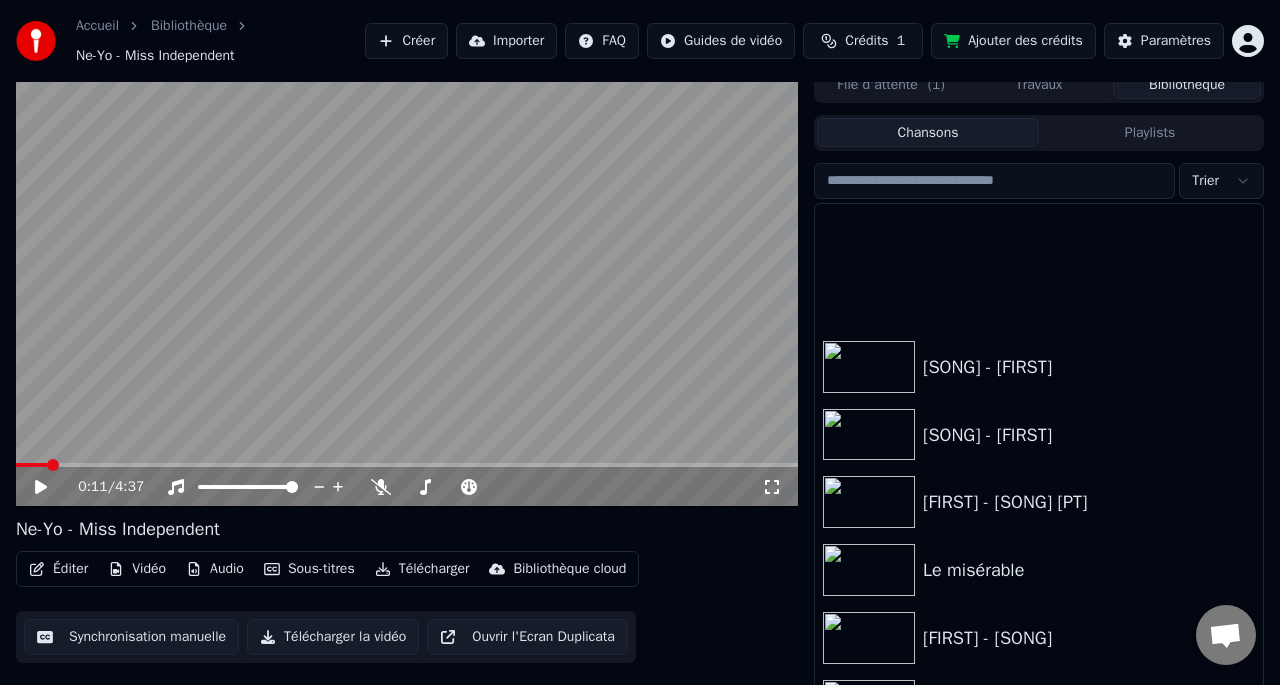 scroll, scrollTop: 5742, scrollLeft: 0, axis: vertical 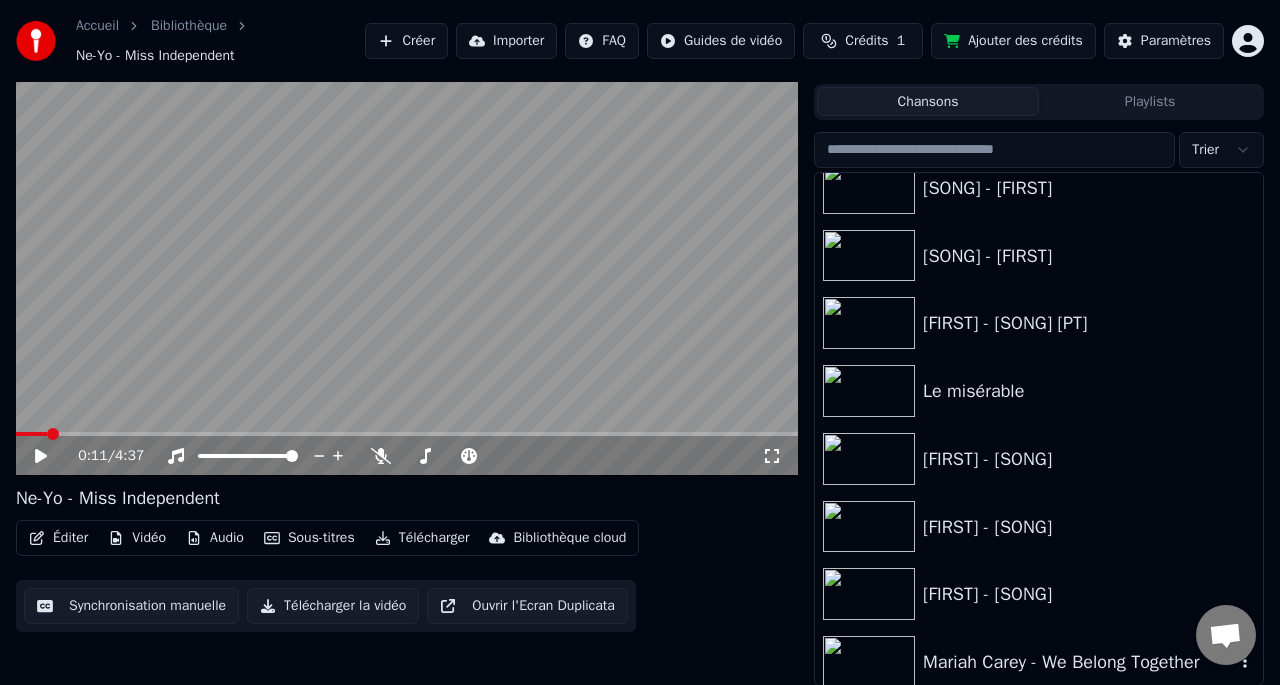 click on "Mariah Carey - We Belong Together" at bounding box center (1039, 662) 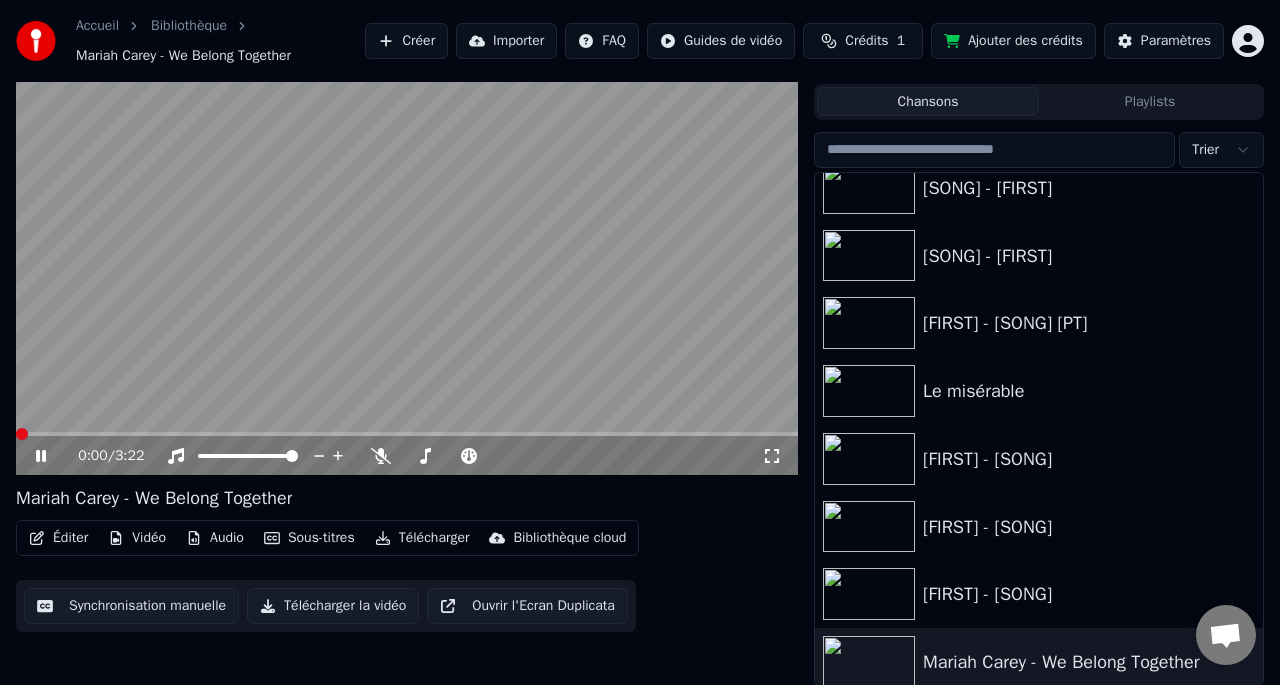 click at bounding box center [407, 256] 